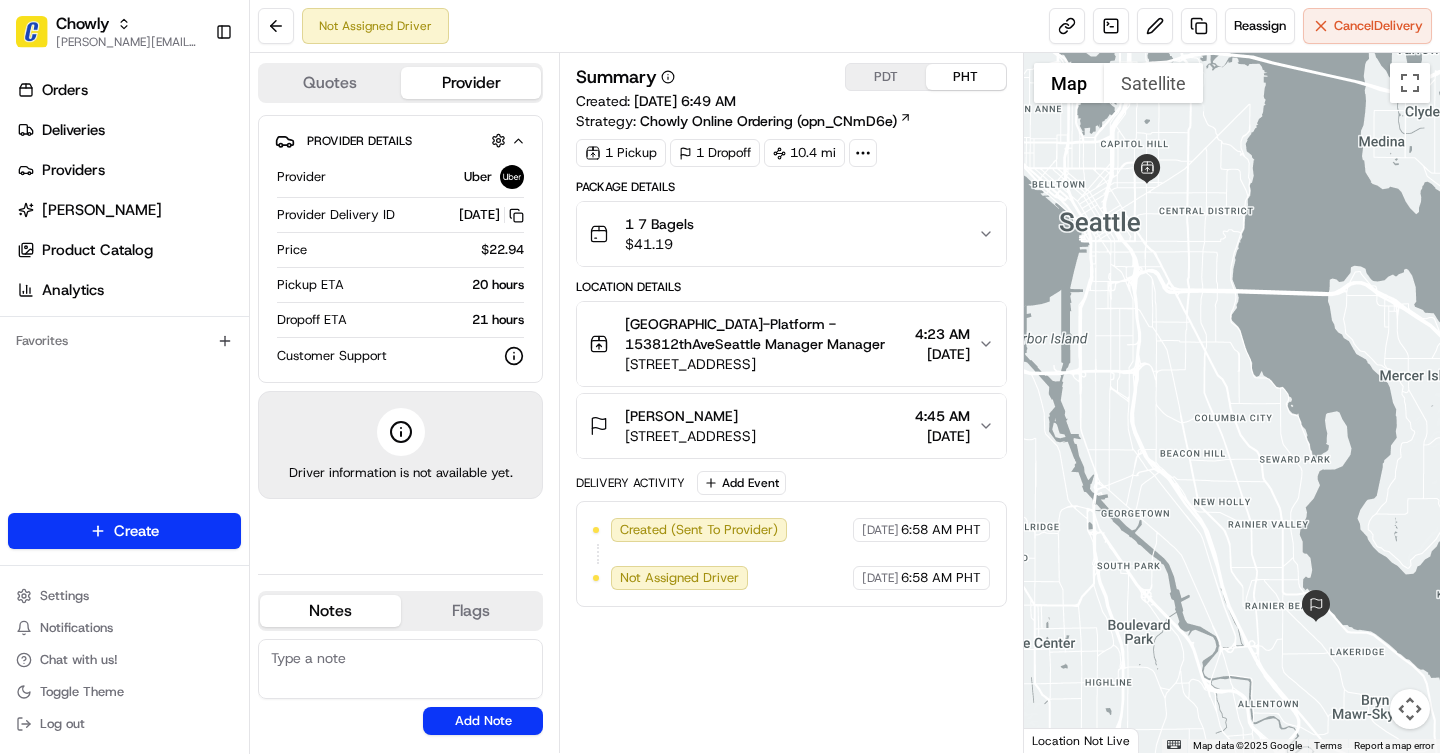 scroll, scrollTop: 0, scrollLeft: 0, axis: both 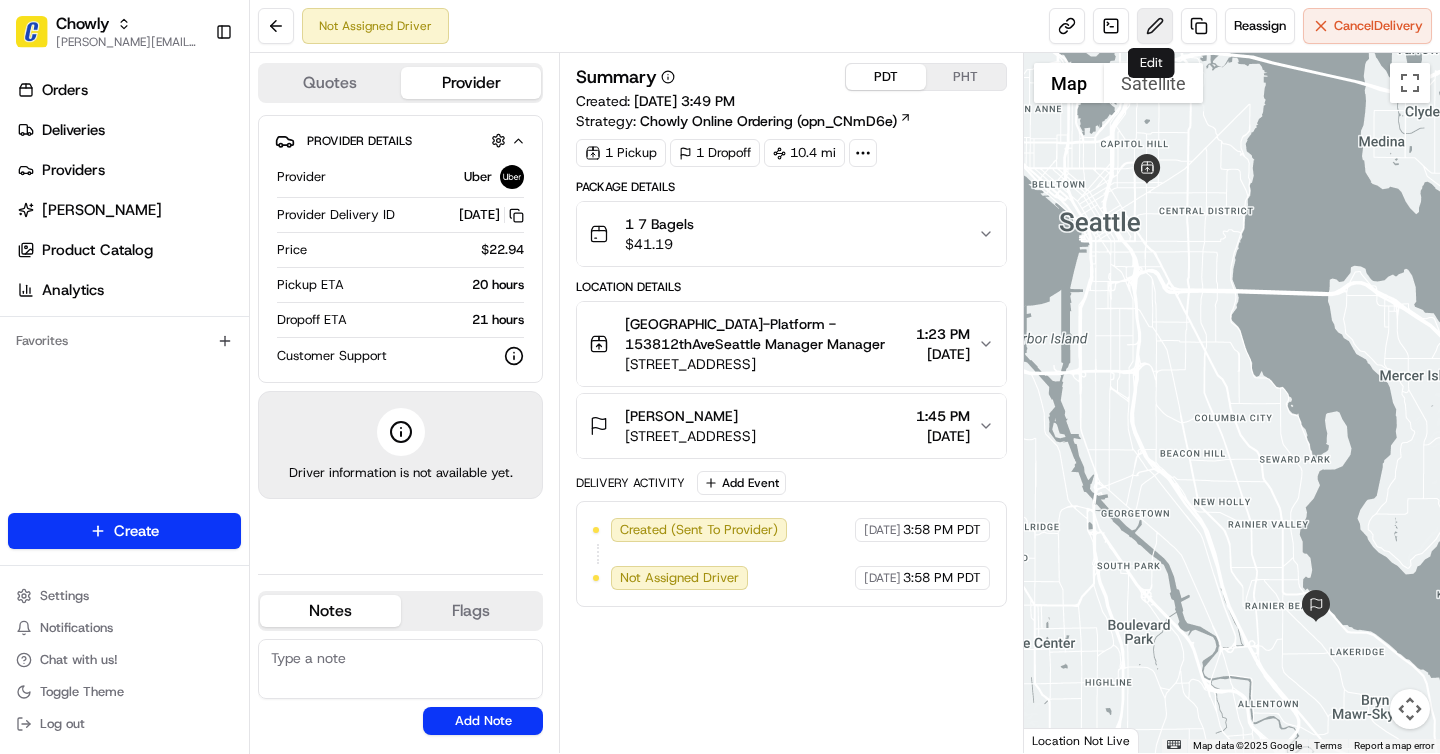 click at bounding box center [1155, 26] 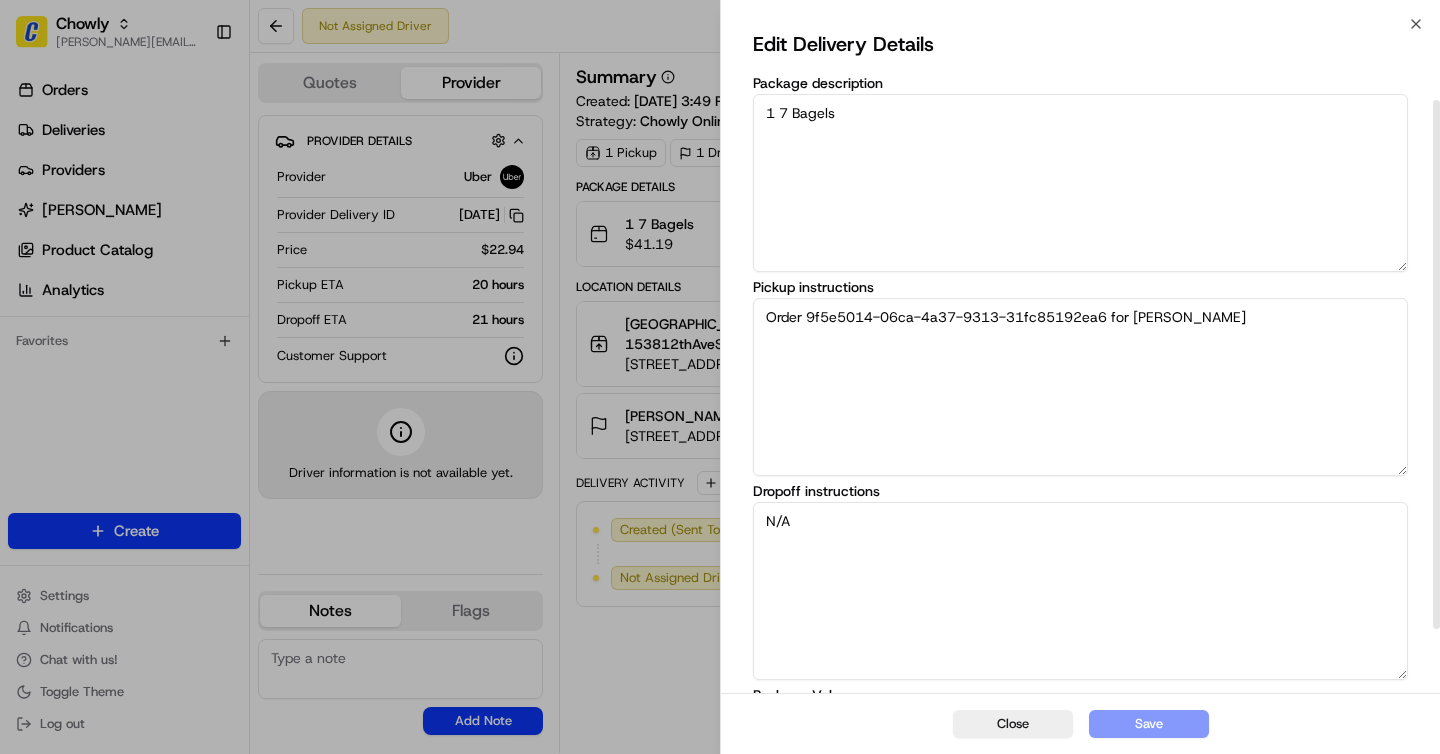 scroll, scrollTop: 177, scrollLeft: 0, axis: vertical 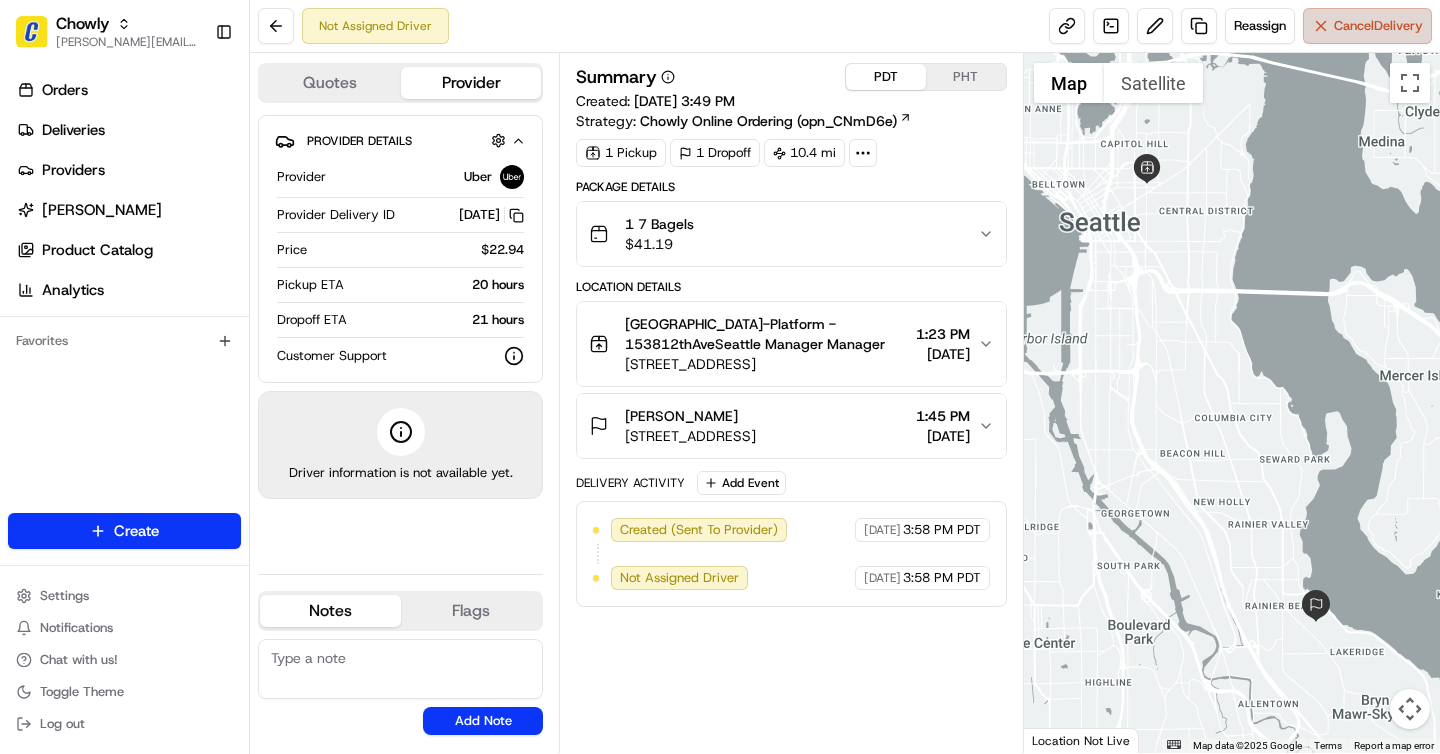 click on "Cancel  Delivery" at bounding box center [1378, 26] 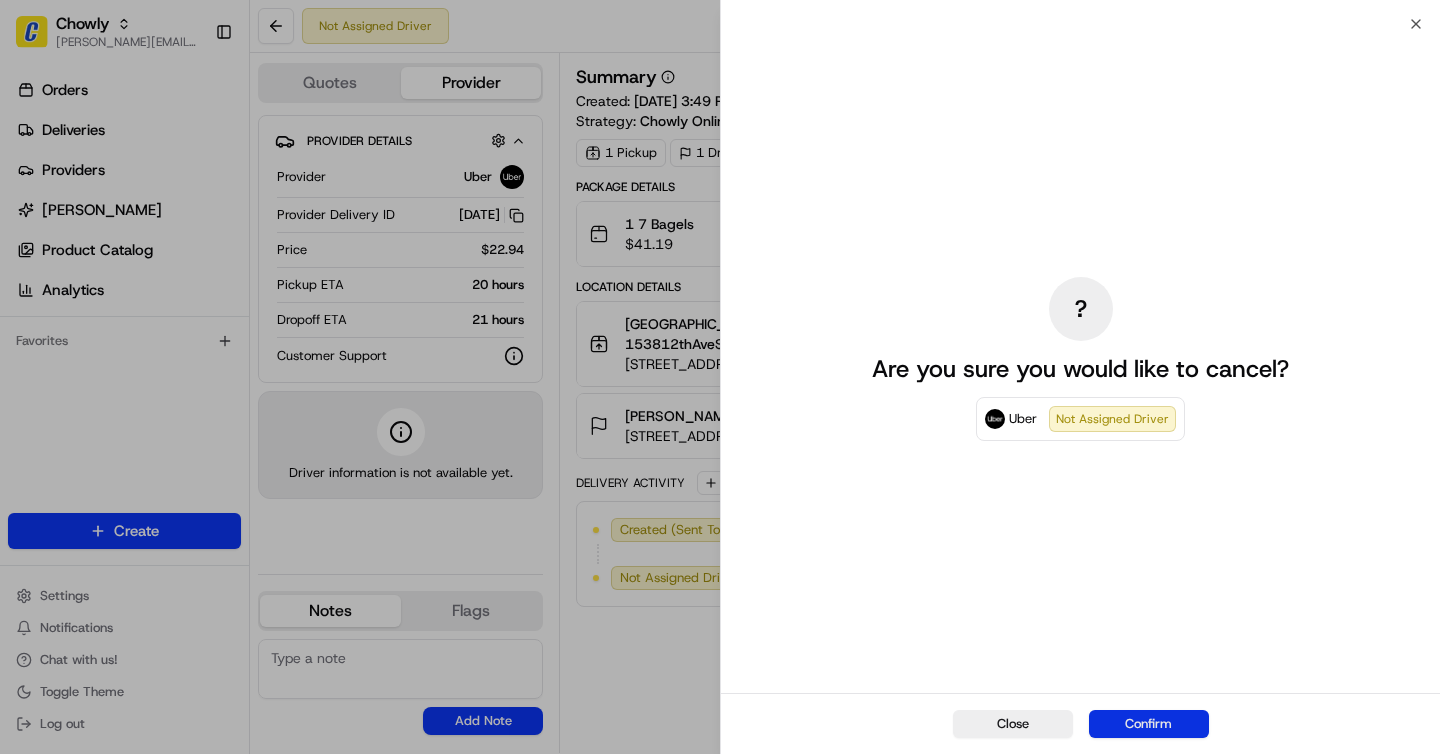 click on "Confirm" at bounding box center [1149, 724] 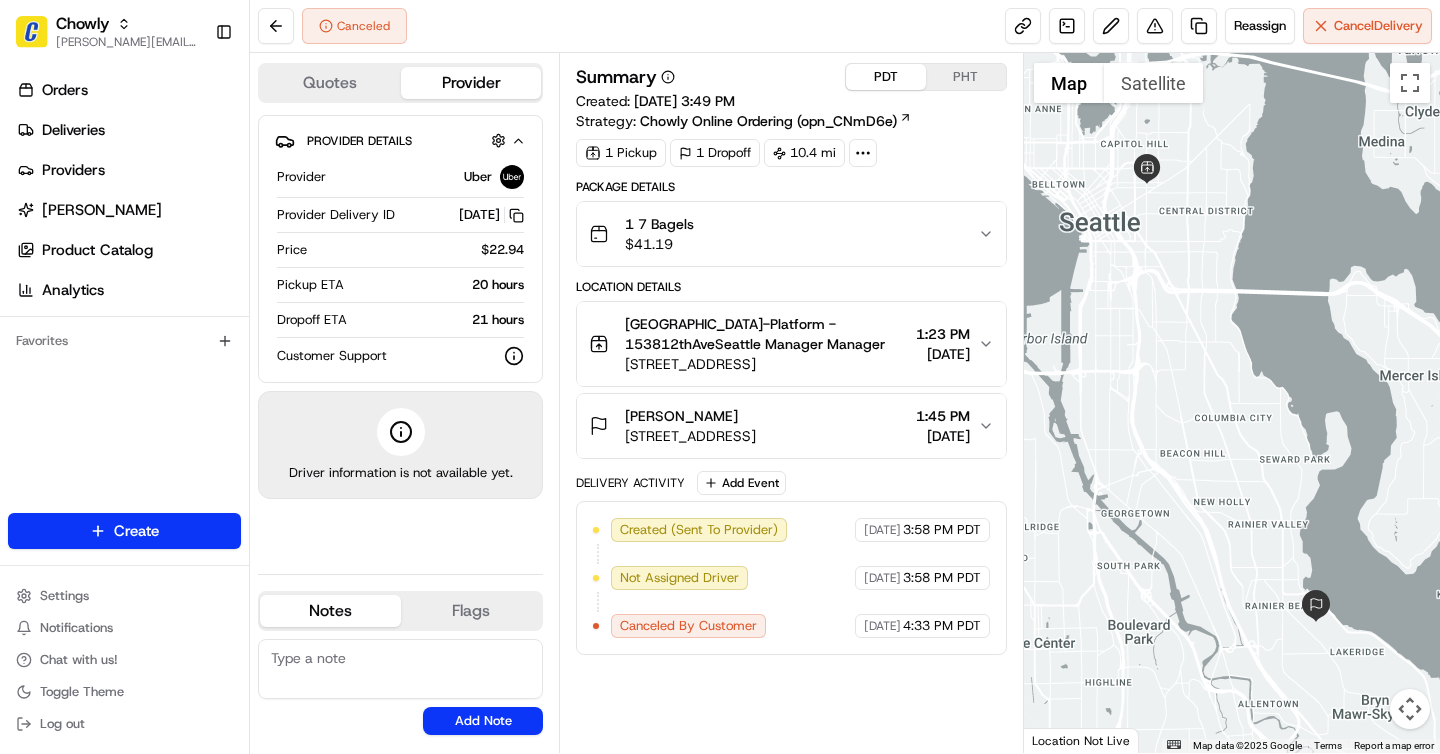 click on "Created (Sent To Provider) Uber [DATE] 3:58 PM PDT Not Assigned Driver Uber [DATE] 3:58 PM PDT Canceled By Customer Uber [DATE] 4:33 PM PDT" at bounding box center [791, 578] 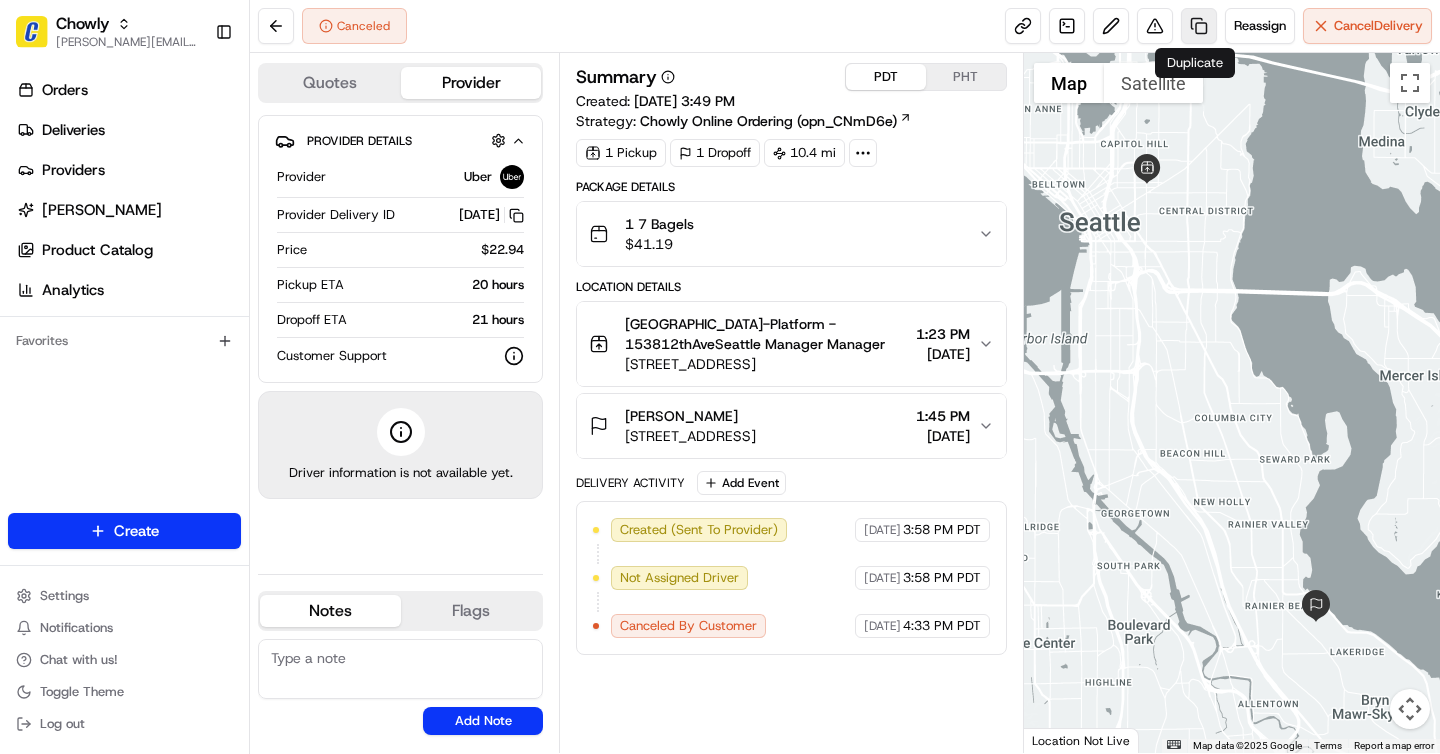 click at bounding box center [1199, 26] 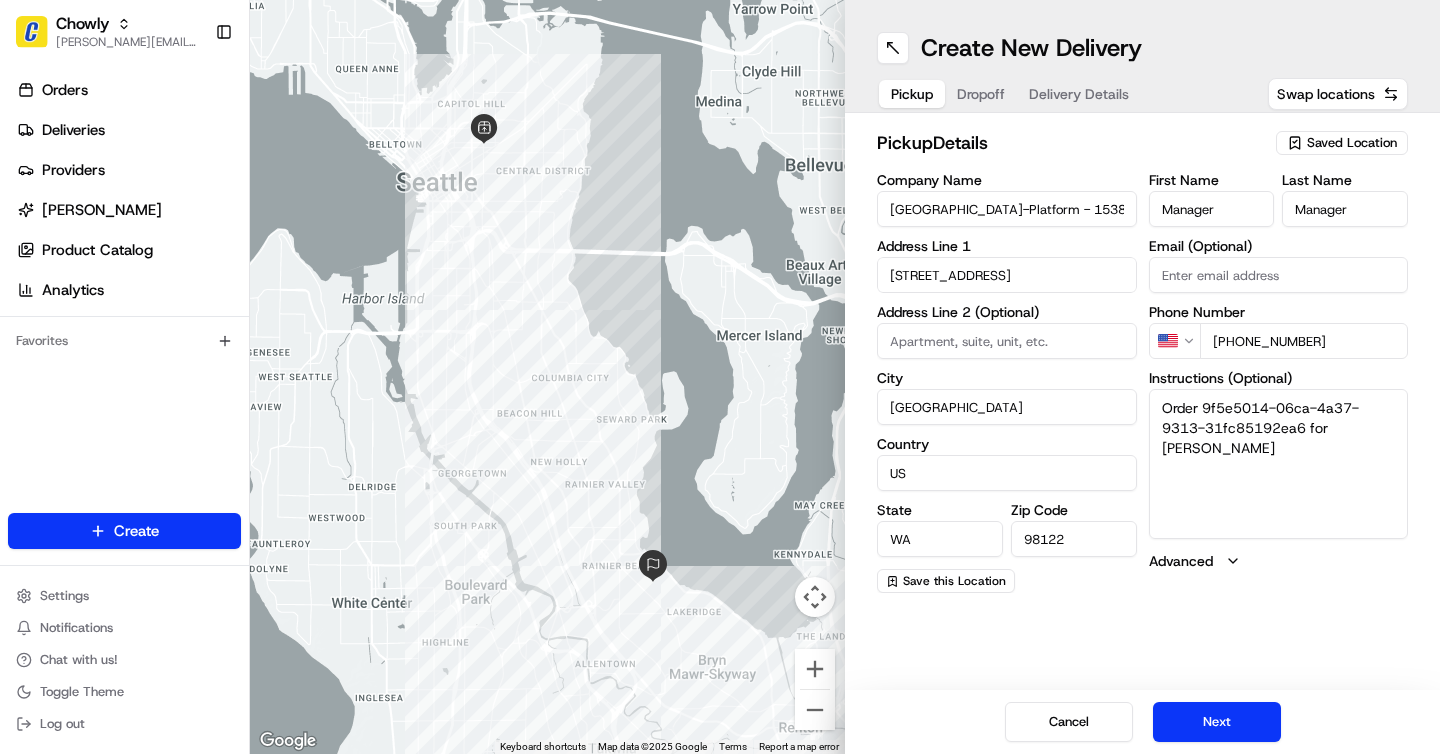 click on "Delivery Details" at bounding box center (1079, 94) 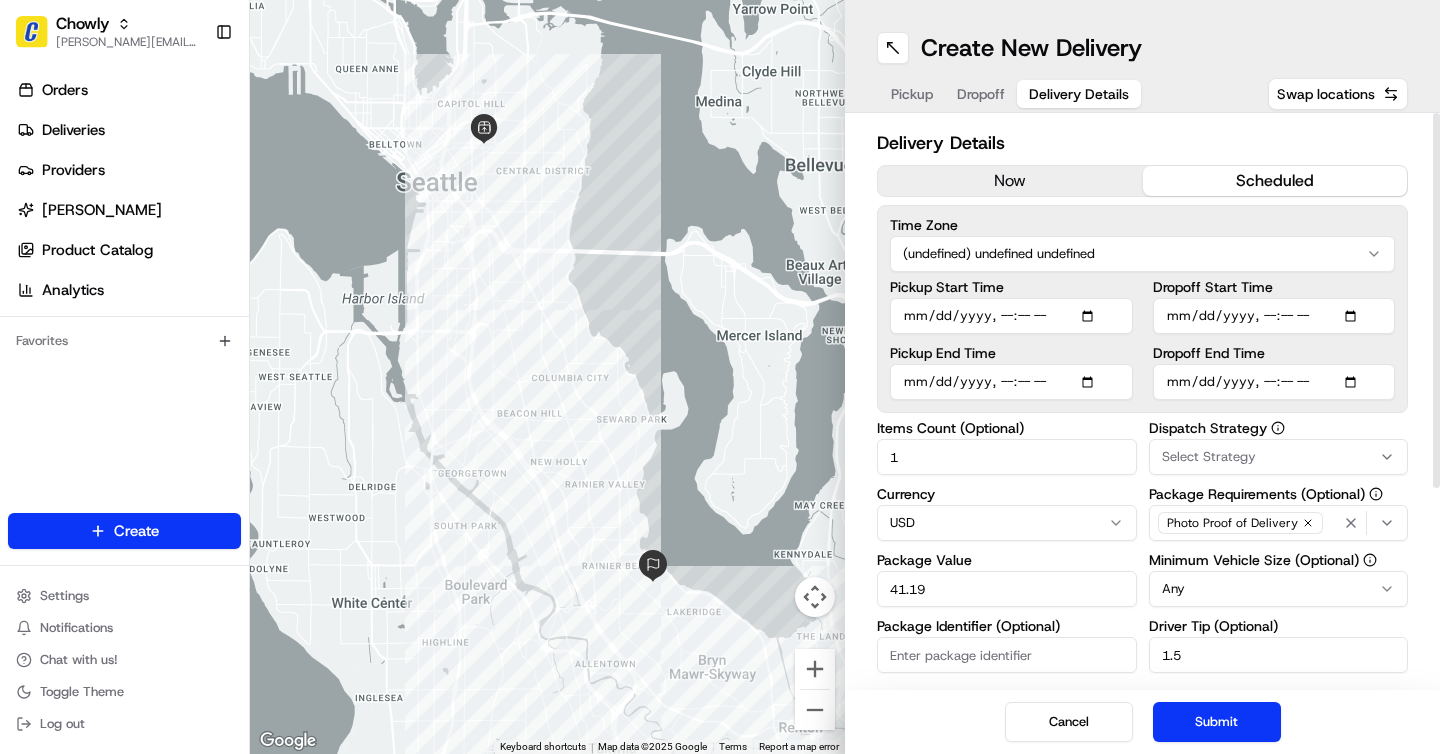 click on "Chowly [EMAIL_ADDRESS][DOMAIN_NAME] Toggle Sidebar Orders Deliveries Providers [PERSON_NAME] Product Catalog Analytics Favorites Main Menu Members & Organization Organization Users Roles Preferences Customization Portal Tracking Orchestration Automations Dispatch Strategy Optimization Strategy Shipping Labels Manifest Locations Pickup Locations Dropoff Locations Billing Billing Refund Requests Integrations Notification Triggers Webhooks API Keys Request Logs Other Feature Flags Create Settings Notifications Chat with us! Toggle Theme Log out ← Move left → Move right ↑ Move up ↓ Move down + Zoom in - Zoom out Home Jump left by 75% End Jump right by 75% Page Up Jump up by 75% Page Down Jump down by 75% Keyboard shortcuts Map Data Map data ©2025 Google Map data ©2025 Google 2 km  Click to toggle between metric and imperial units Terms Report a map error Create New Delivery Pickup Dropoff Delivery Details Swap locations Delivery Details now scheduled Time Zone (undefined) undefined undefined 1 USD $" at bounding box center [720, 377] 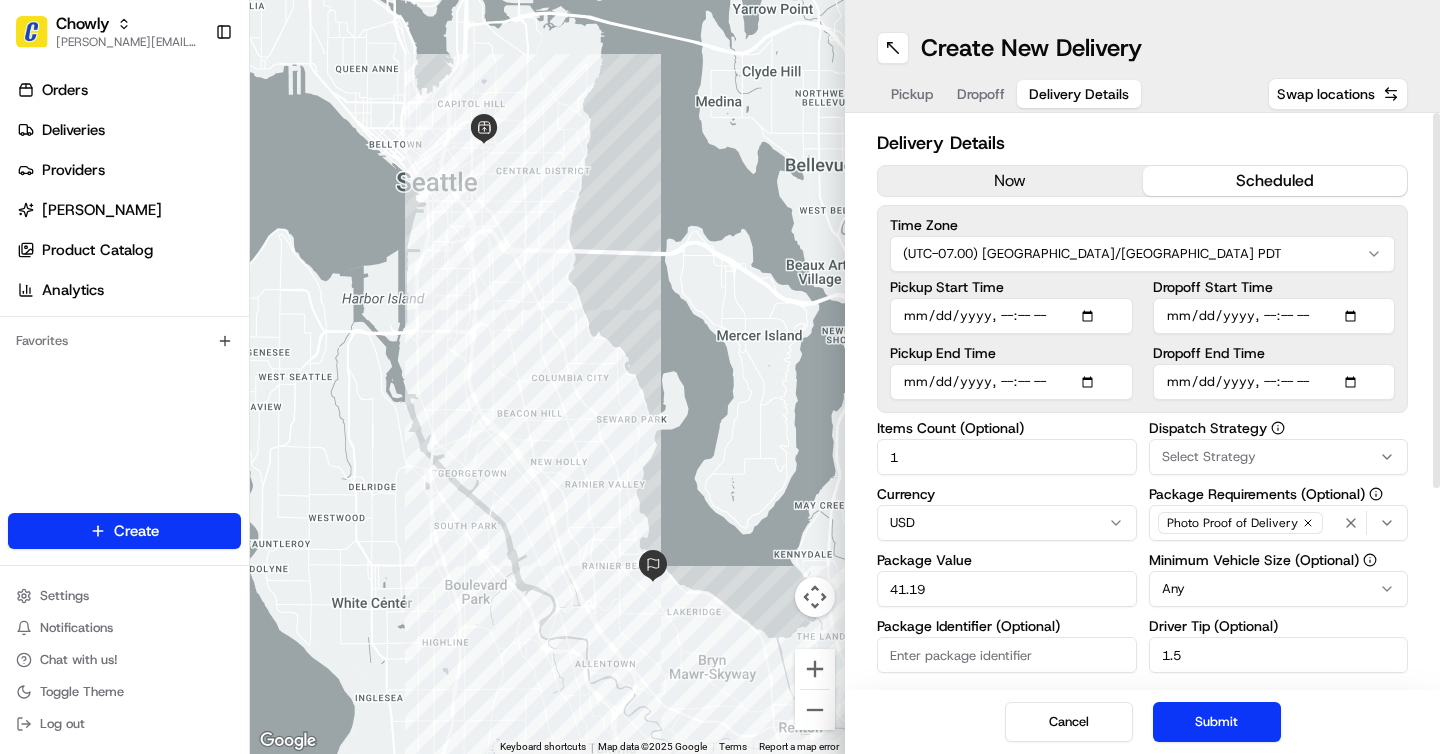 click on "Dropoff Start Time" at bounding box center (1274, 316) 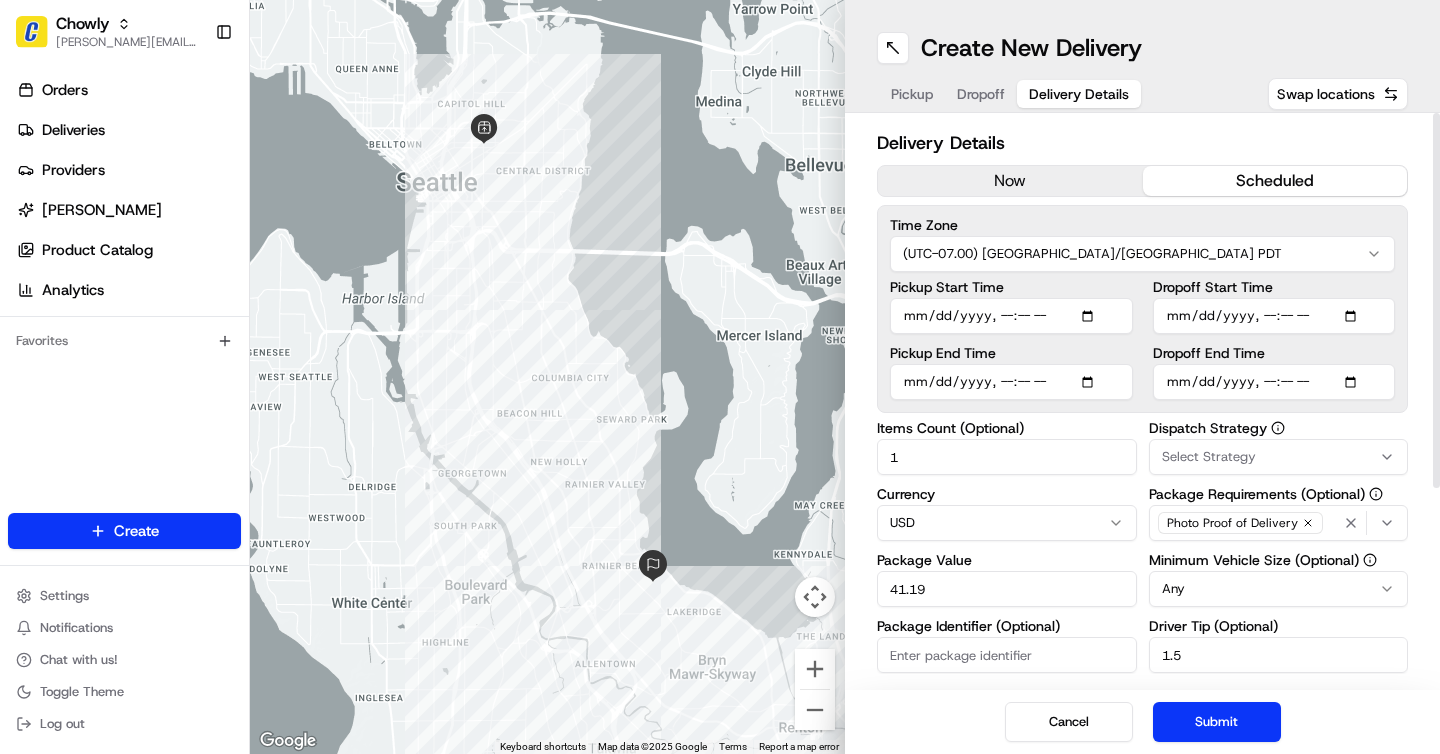 type on "[DATE]T13:23" 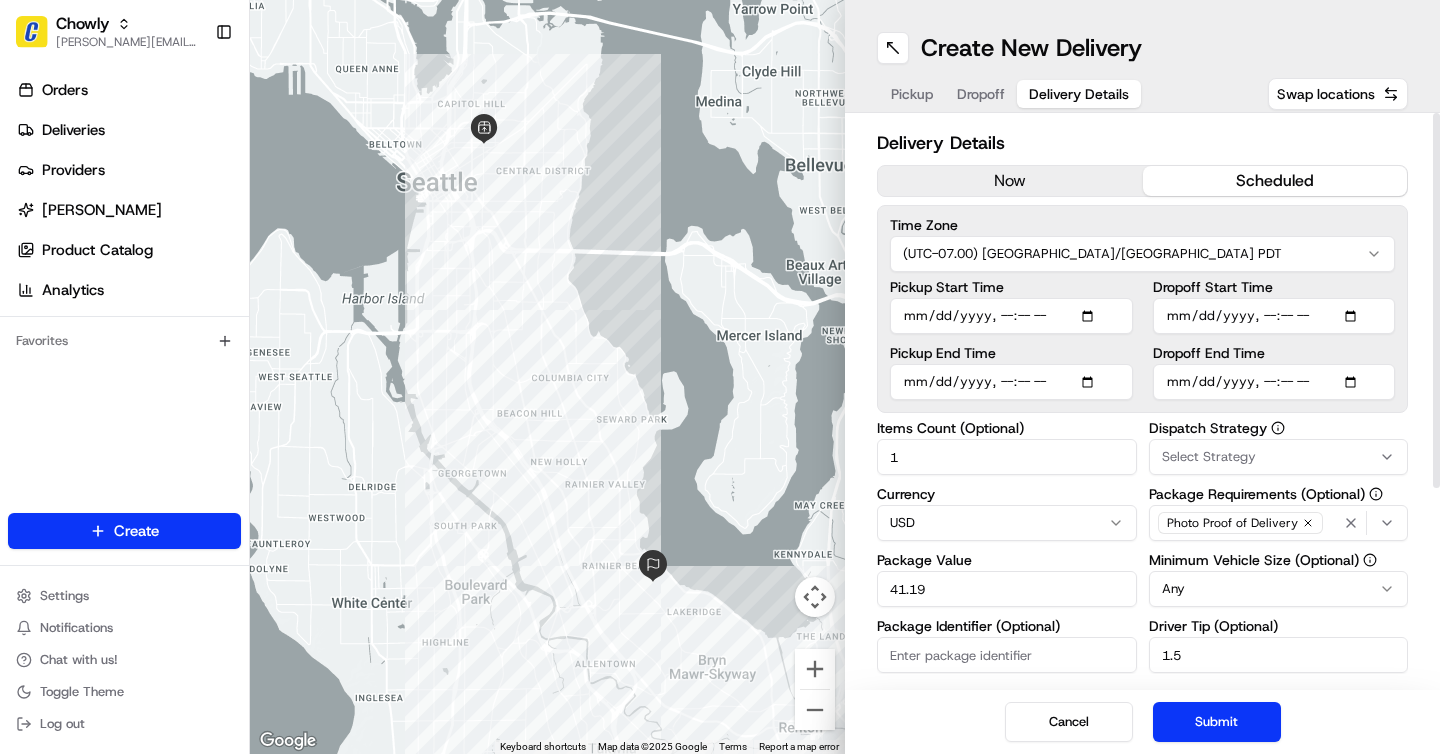 click on "Dropoff Start Time" at bounding box center (1274, 316) 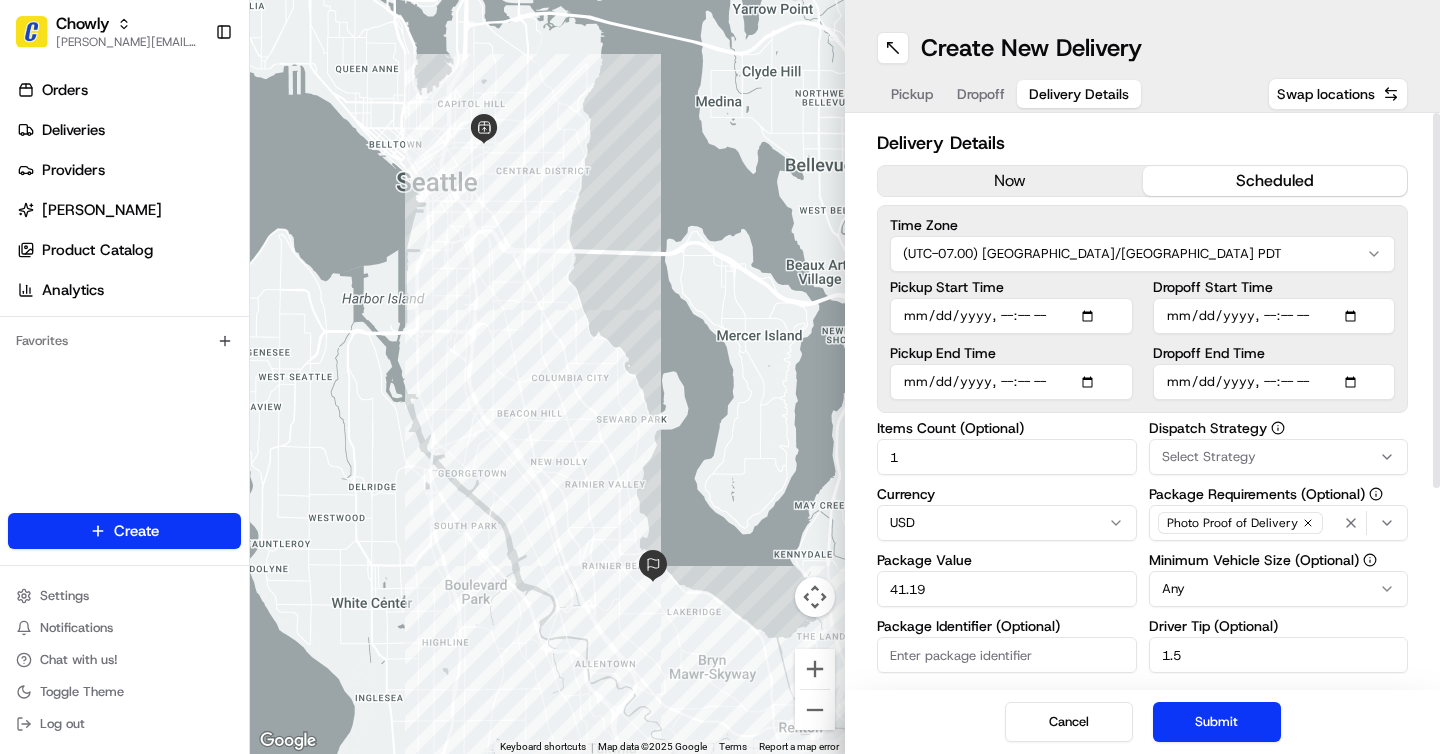 type on "[DATE]T13:30" 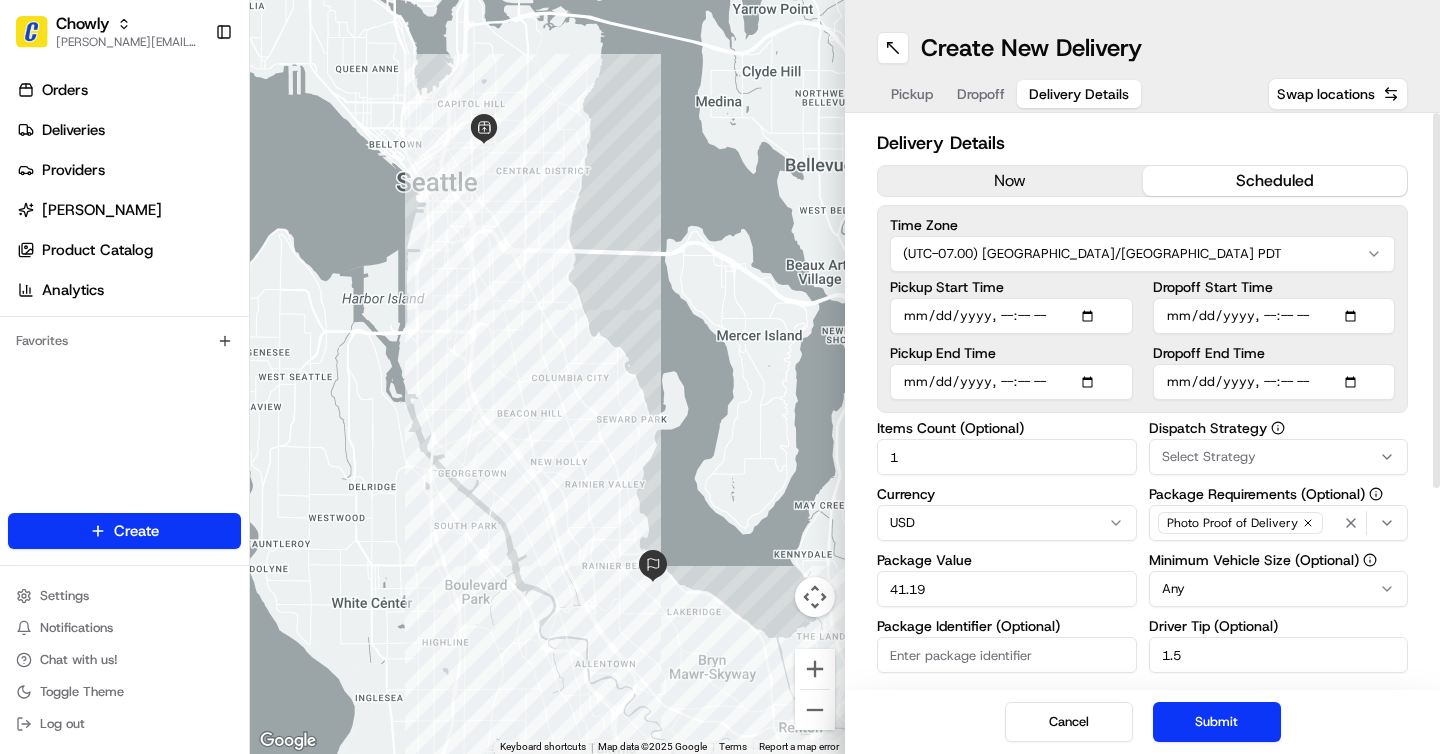 click on "Delivery Details now scheduled Time Zone (UTC-07.00) [GEOGRAPHIC_DATA]/[GEOGRAPHIC_DATA] PDT Pickup Start Time Pickup End Time Dropoff Start Time Dropoff End Time Items Count (Optional) 1 Currency USD Package Value 41.19 Package Identifier (Optional) Description (Optional) 1 7 Bagels Dispatch Strategy Select Strategy Package Requirements (Optional) Photo Proof of Delivery Minimum Vehicle Size (Optional) Any Driver Tip (Optional) 1.5 $ 5 $ 10 $ 15 $ 30 $ 50 Package Items ( 0 ) Total Package Dimensions (Optional) Advanced (Optional)" at bounding box center (1142, 401) 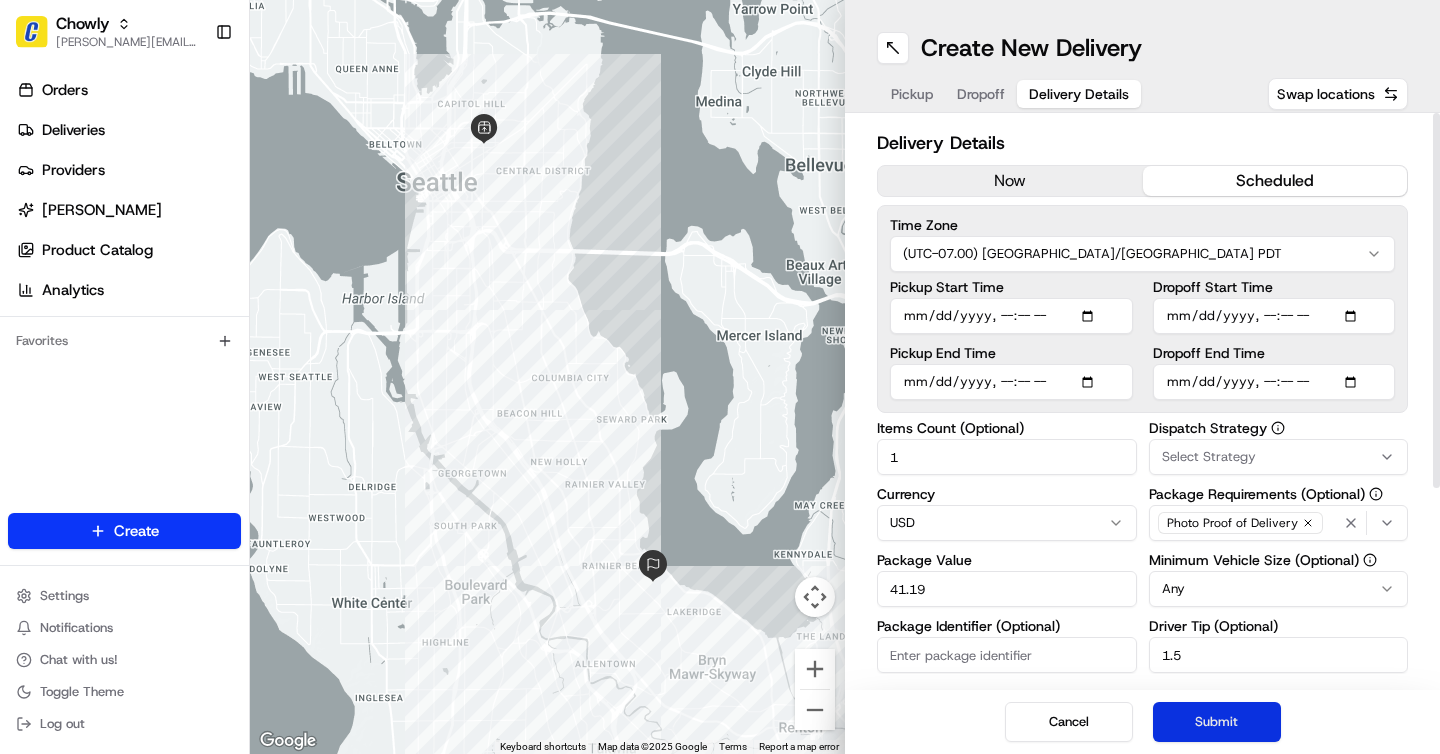 click on "Submit" at bounding box center (1217, 722) 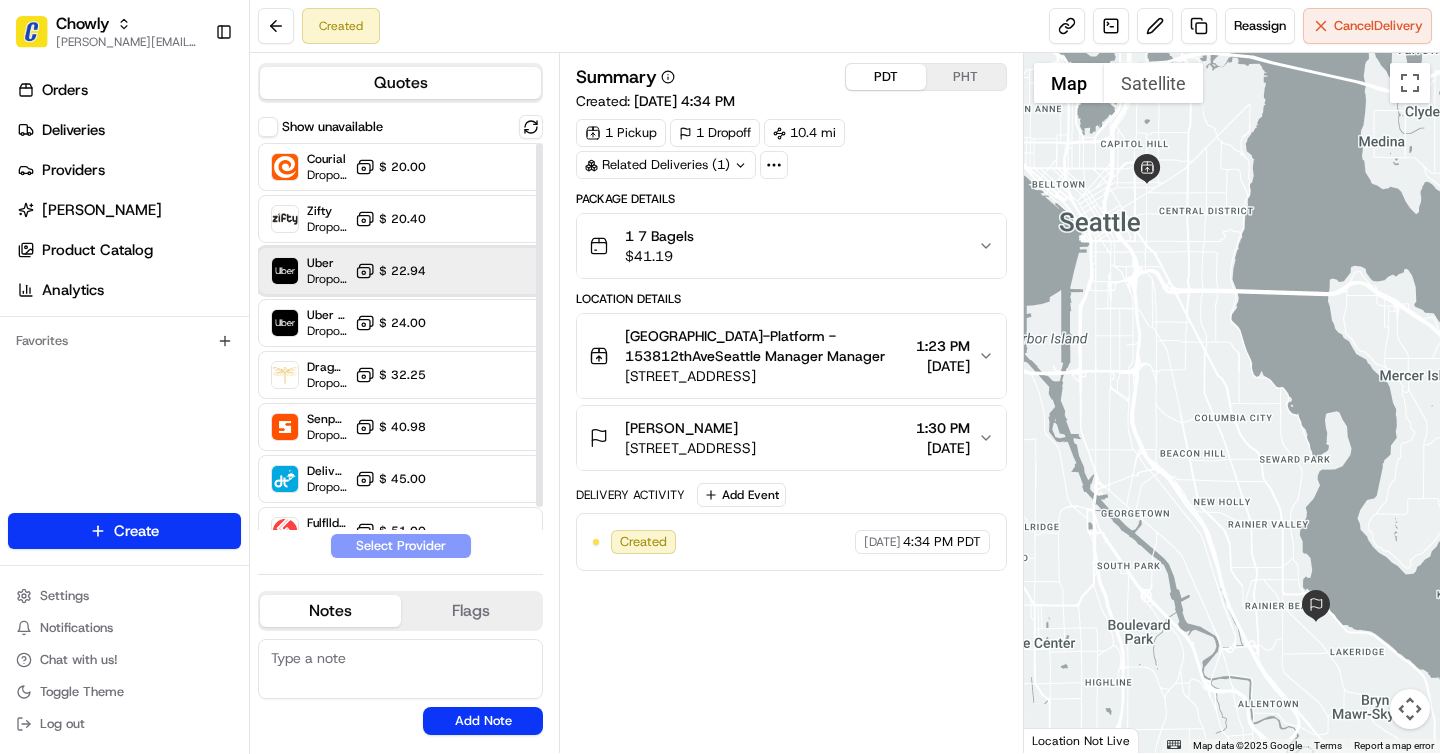 click on "Uber Dropoff ETA   21 hours $   22.94" at bounding box center [400, 271] 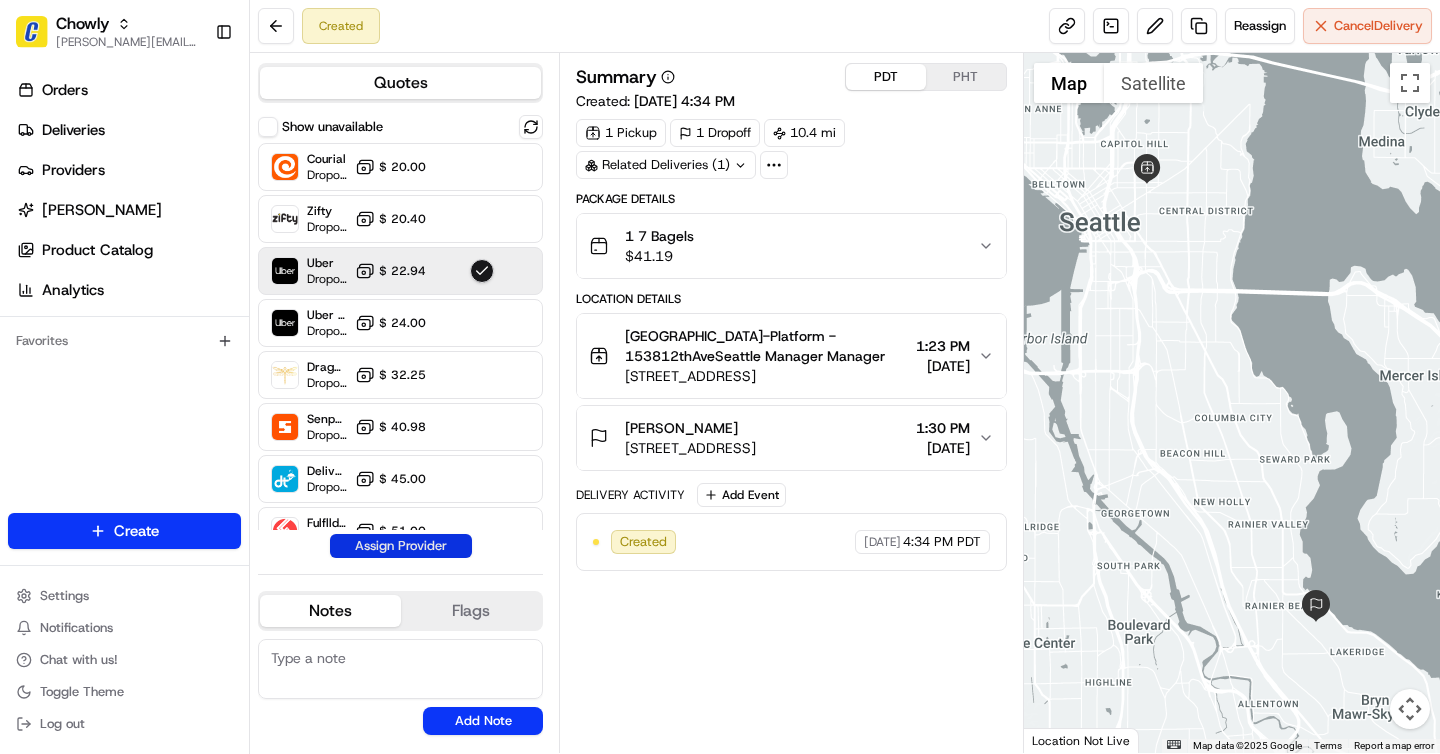 click on "Assign Provider" at bounding box center (401, 546) 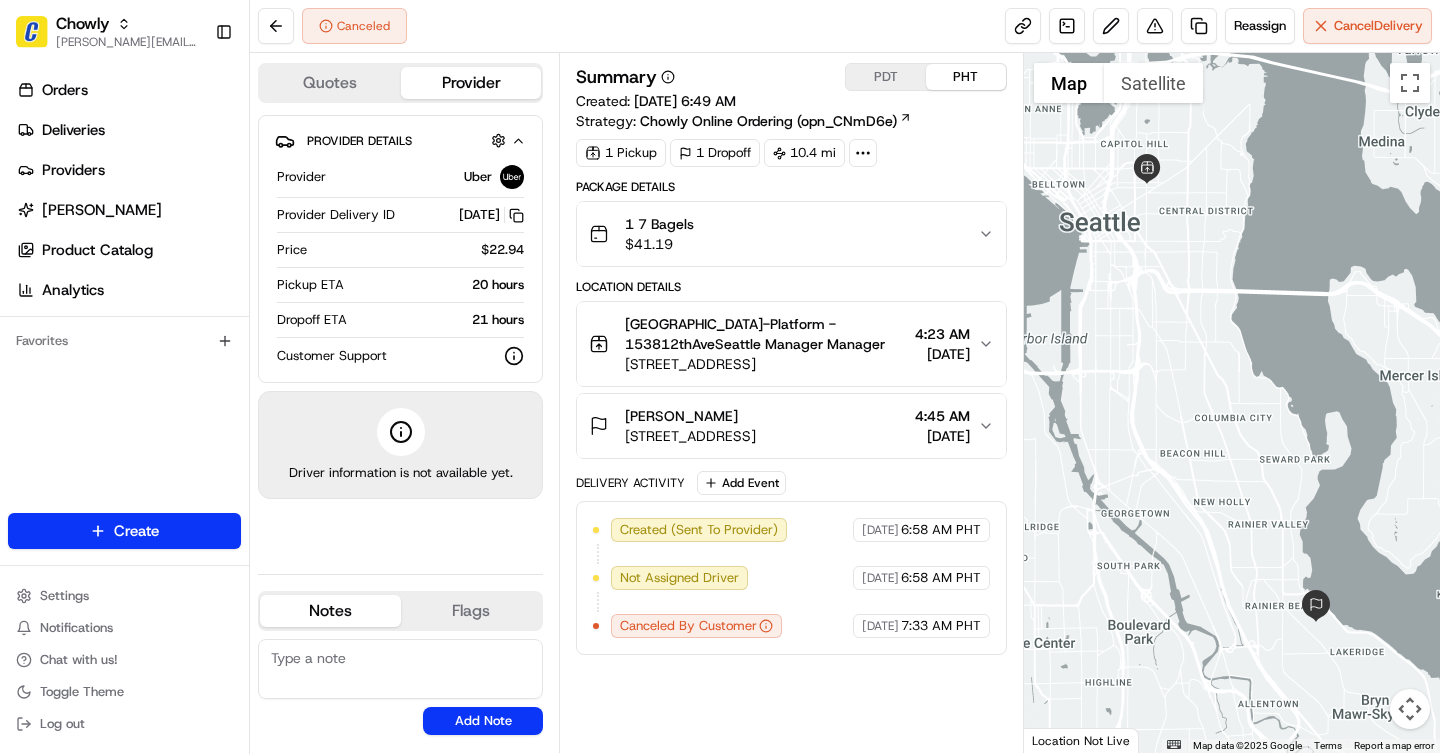 scroll, scrollTop: 0, scrollLeft: 0, axis: both 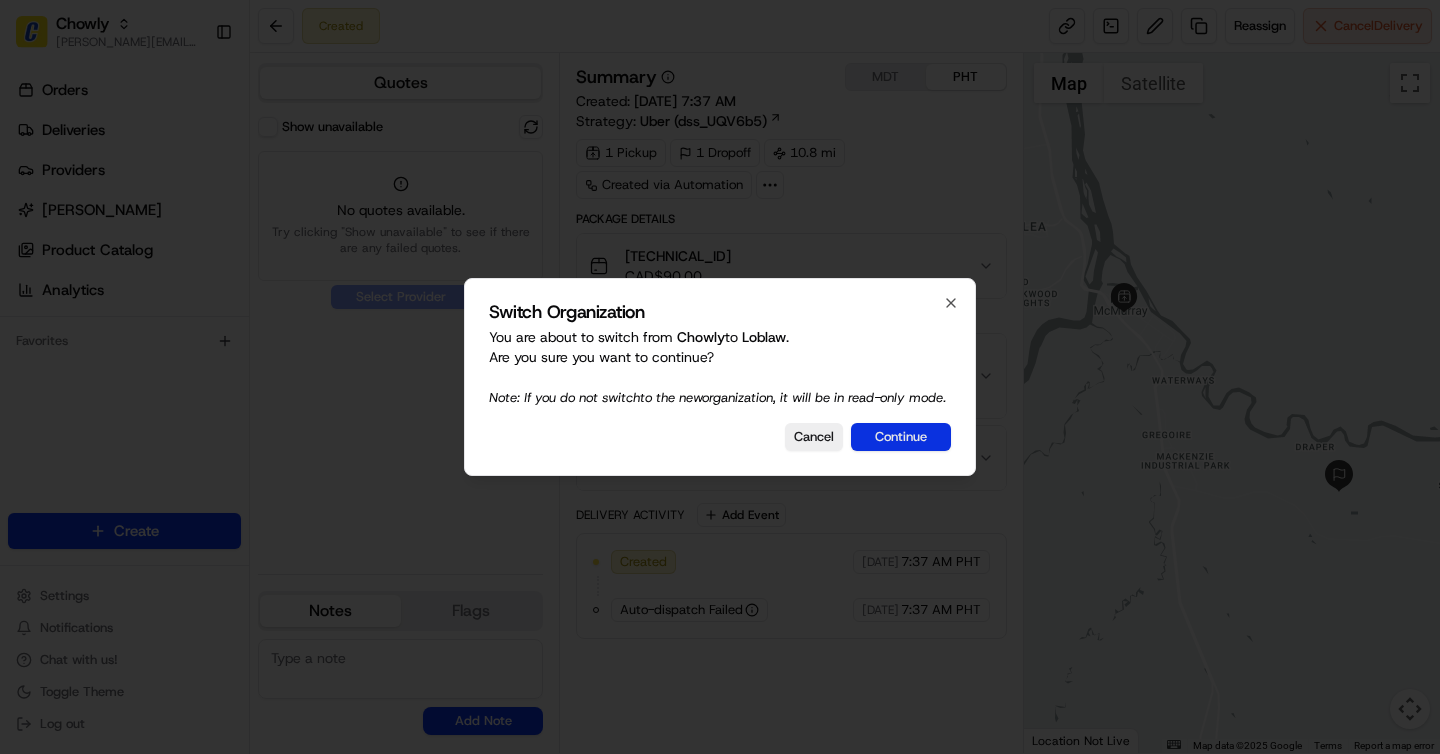 click on "Continue" at bounding box center (901, 437) 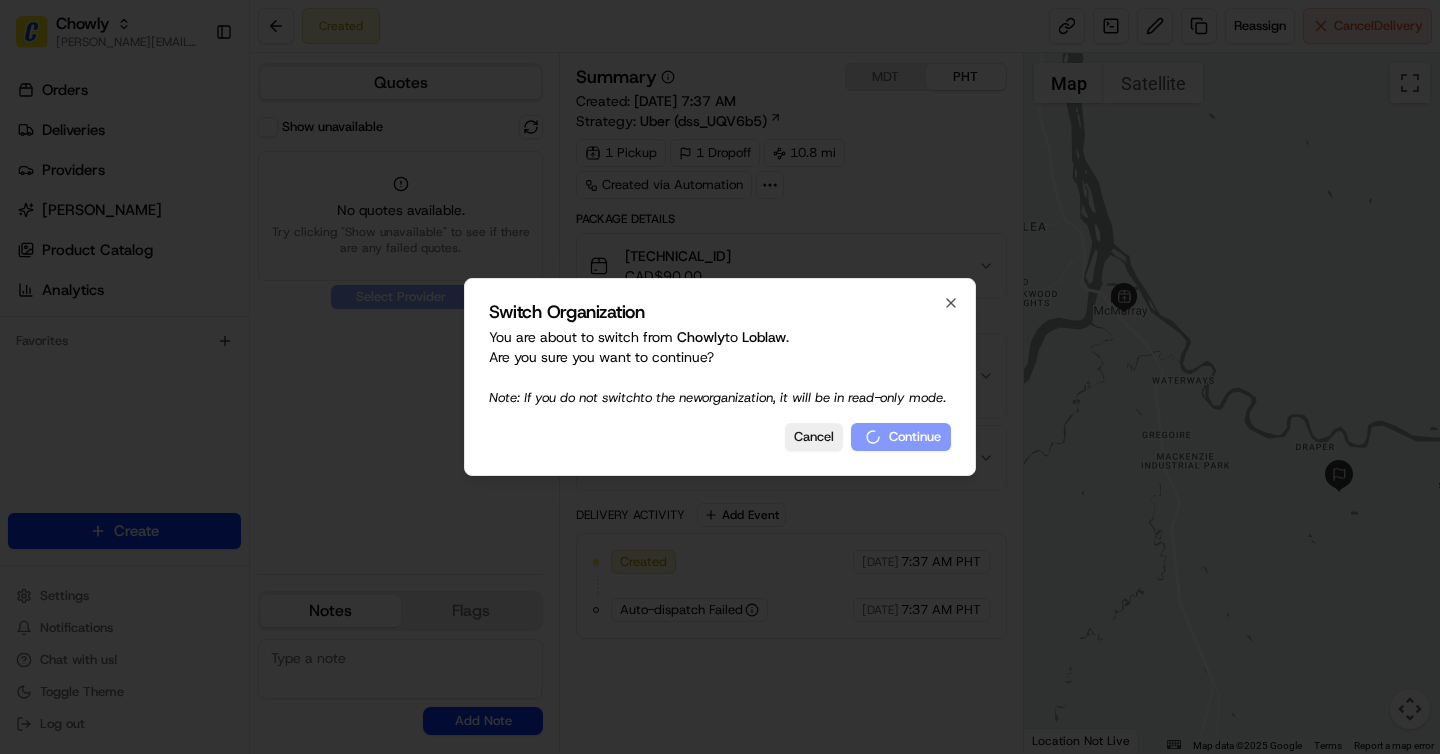 scroll, scrollTop: 0, scrollLeft: 0, axis: both 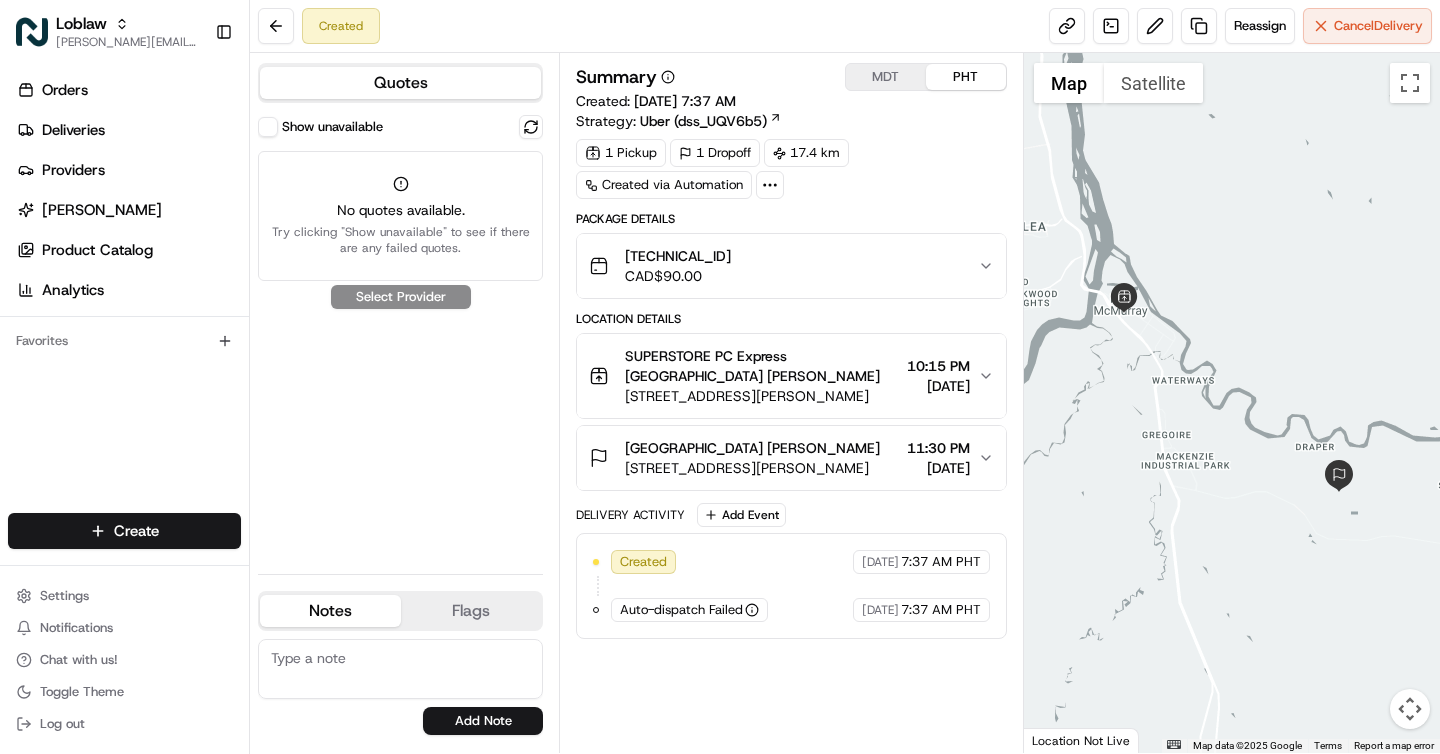 click on "Show unavailable" at bounding box center (268, 127) 